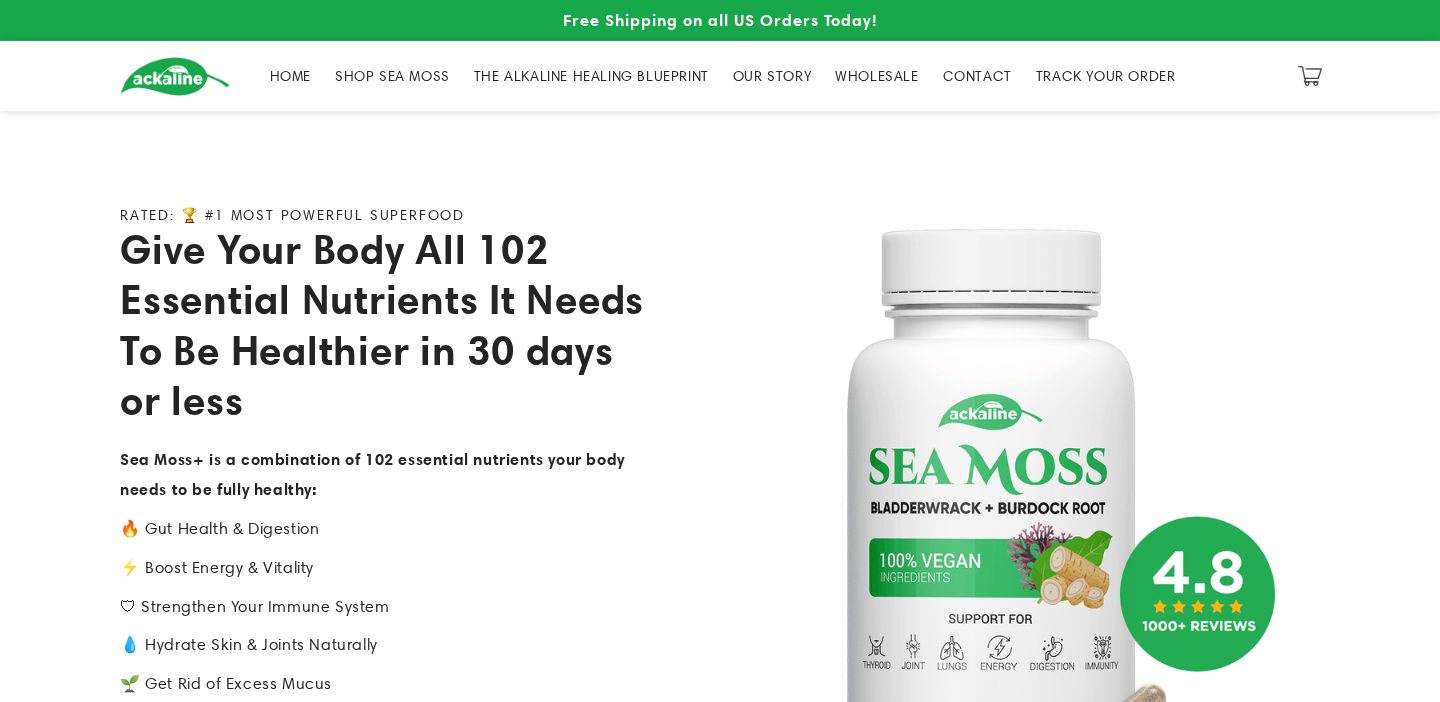 scroll, scrollTop: 0, scrollLeft: 0, axis: both 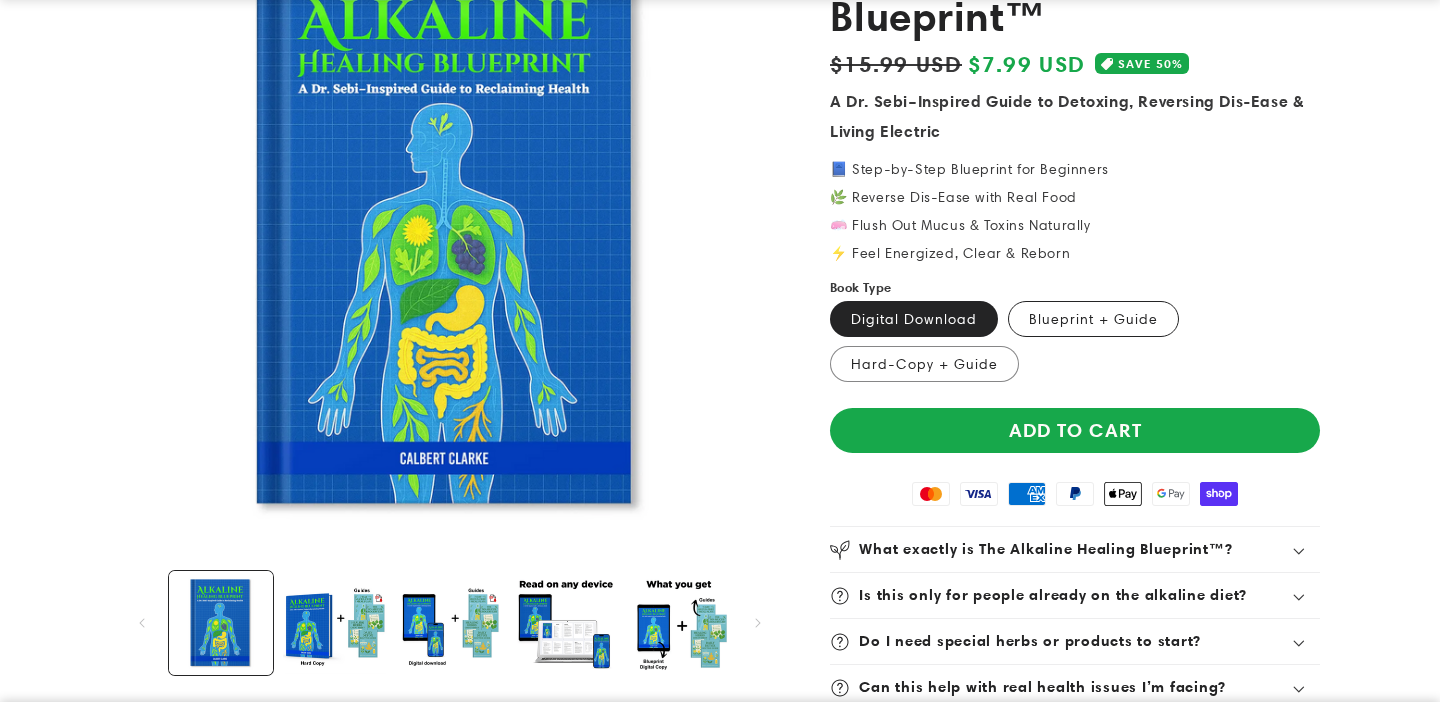 click on "Blueprint + Guide Variant sold out or unavailable" at bounding box center [1093, 319] 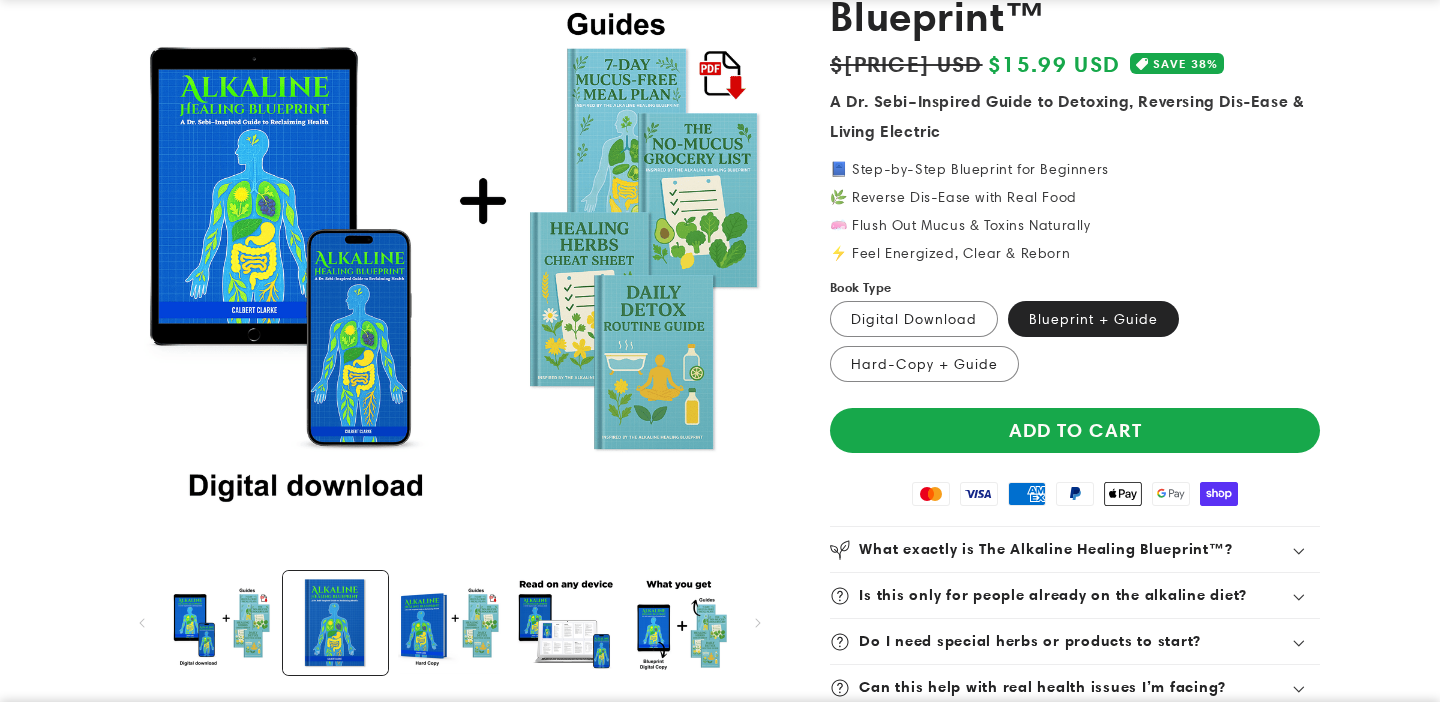 scroll, scrollTop: 0, scrollLeft: 0, axis: both 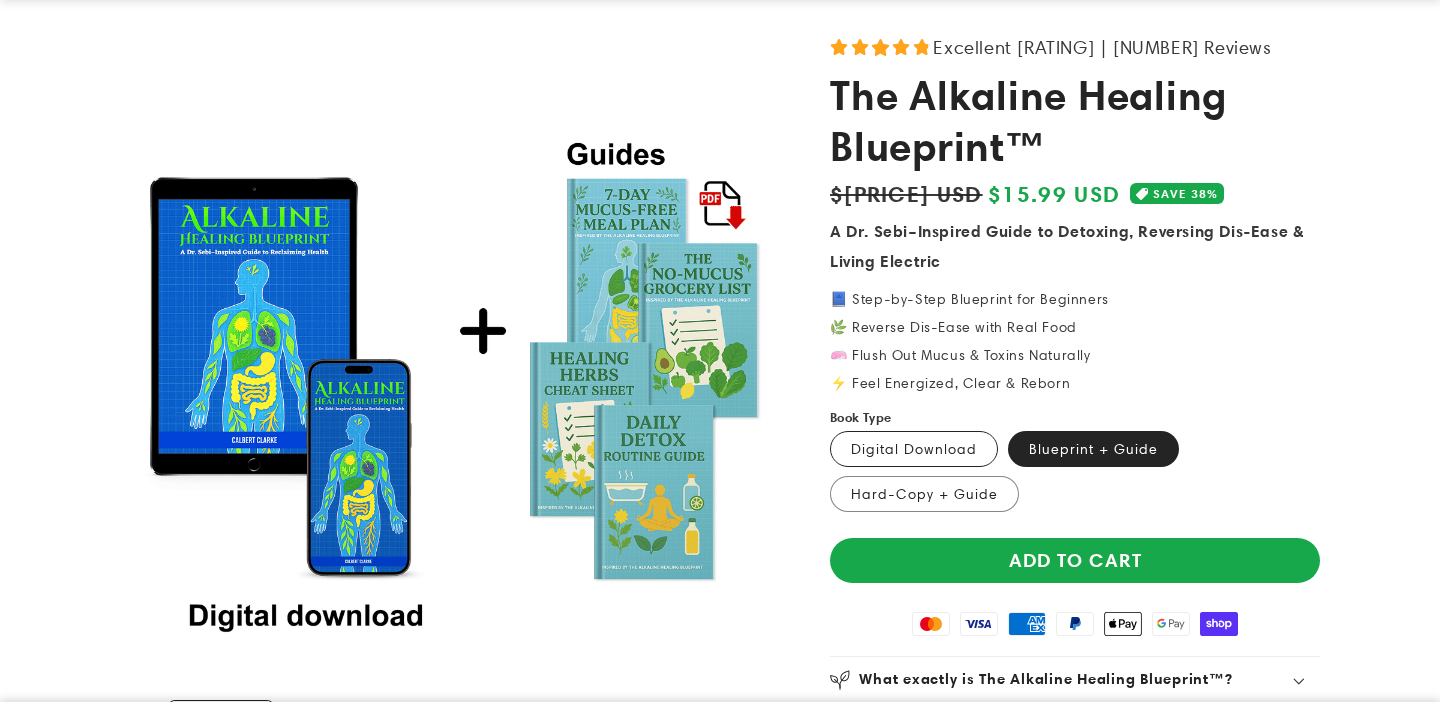 click on "Digital Download Variant sold out or unavailable" at bounding box center [914, 449] 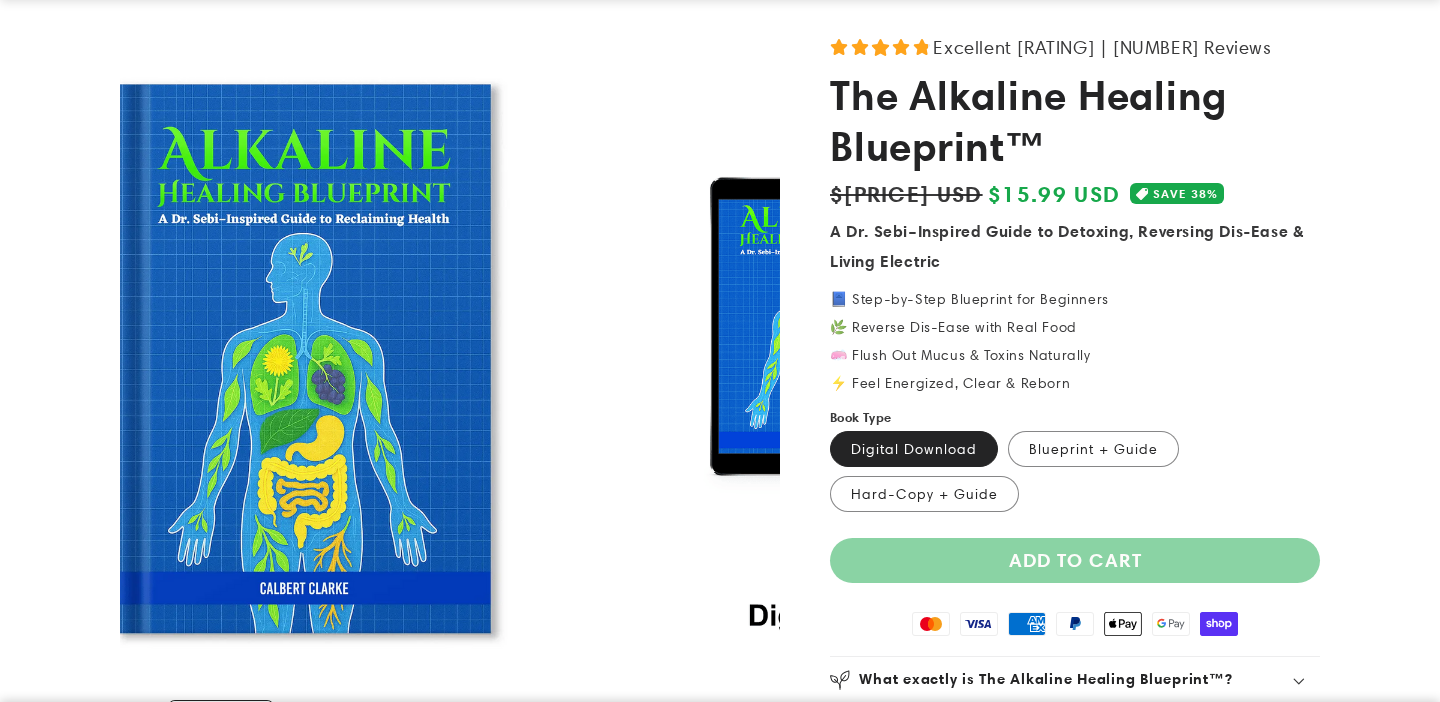 scroll, scrollTop: 0, scrollLeft: 0, axis: both 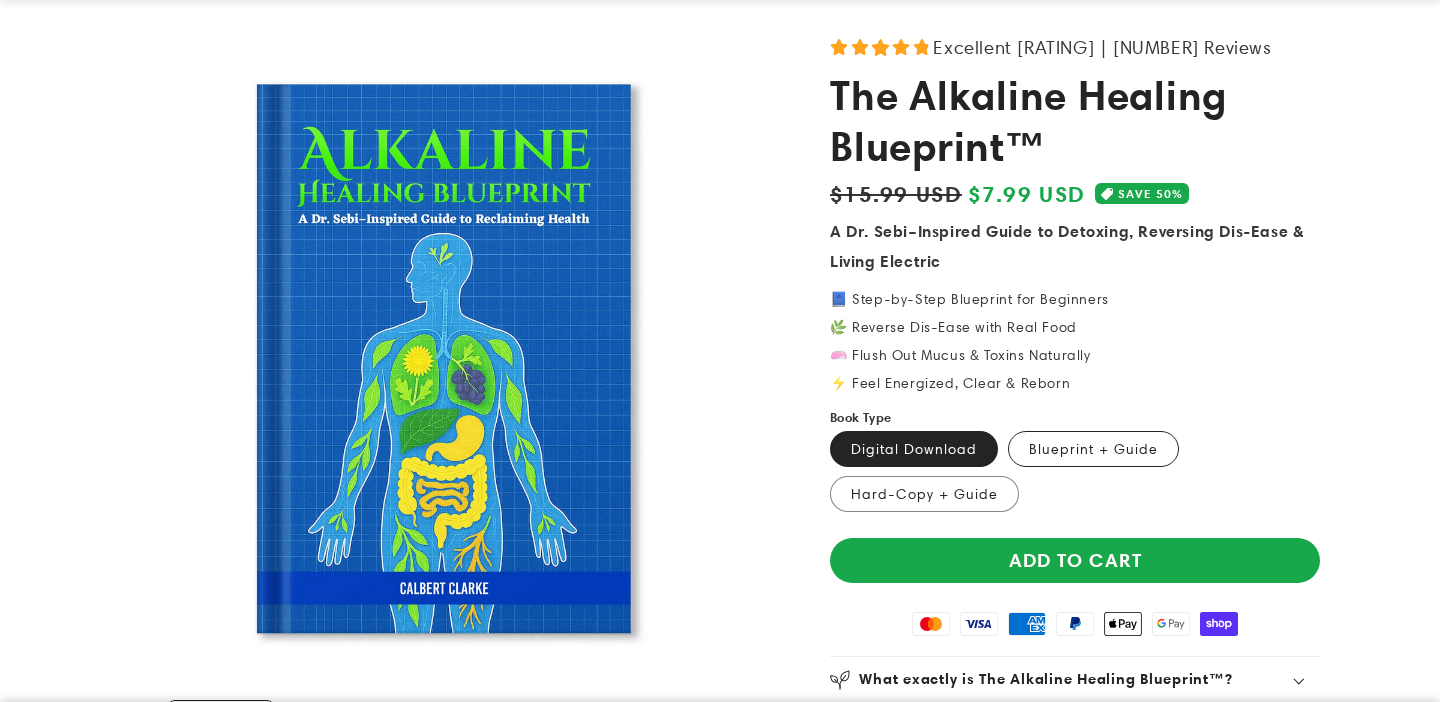 click on "Blueprint + Guide Variant sold out or unavailable" at bounding box center (1093, 449) 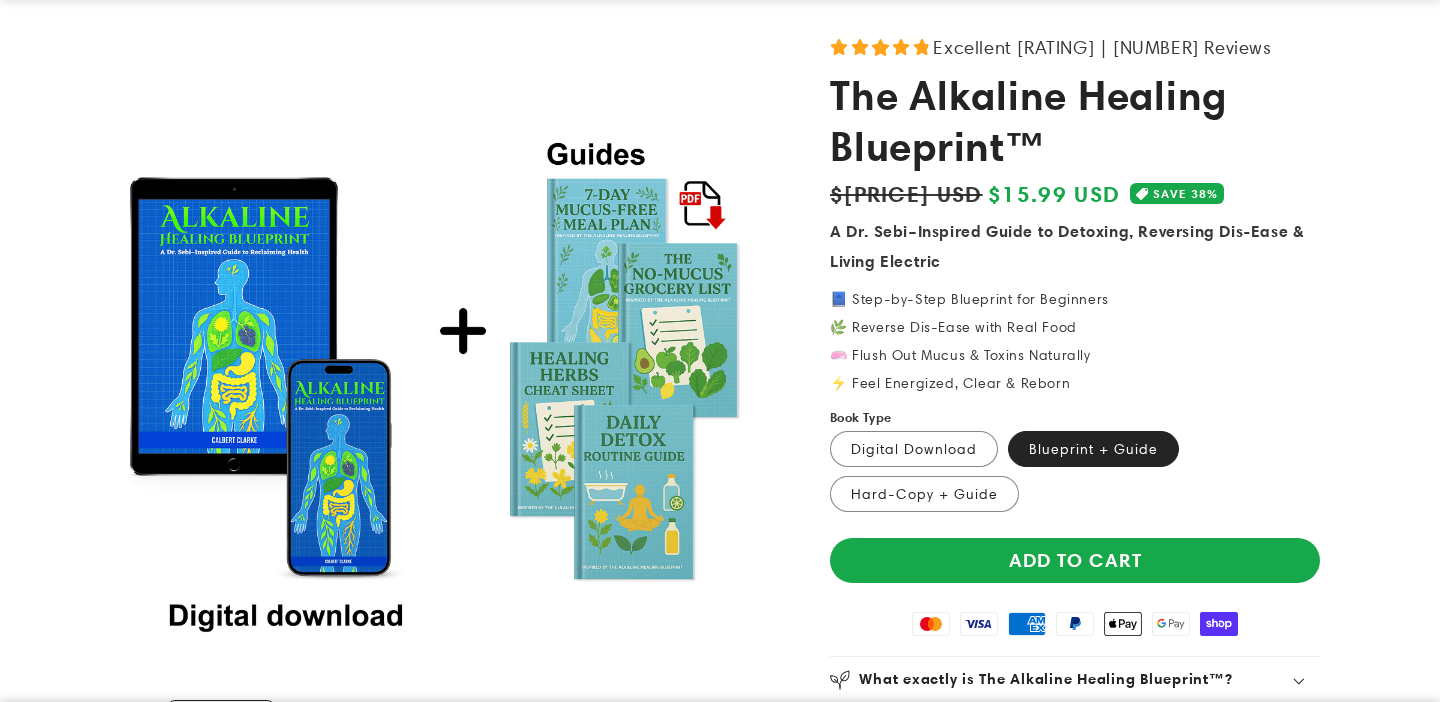 scroll, scrollTop: 0, scrollLeft: 0, axis: both 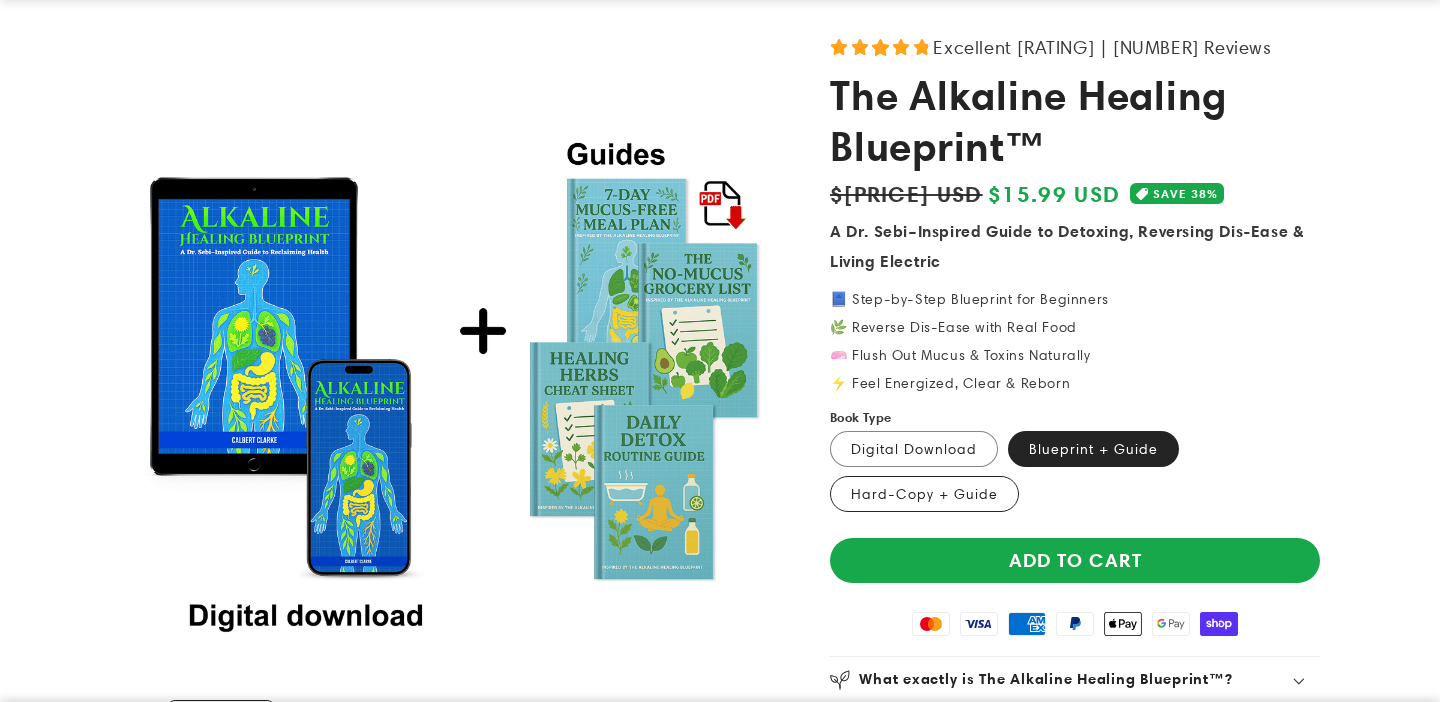 click on "Hard-Copy + Guide Variant sold out or unavailable" at bounding box center [924, 494] 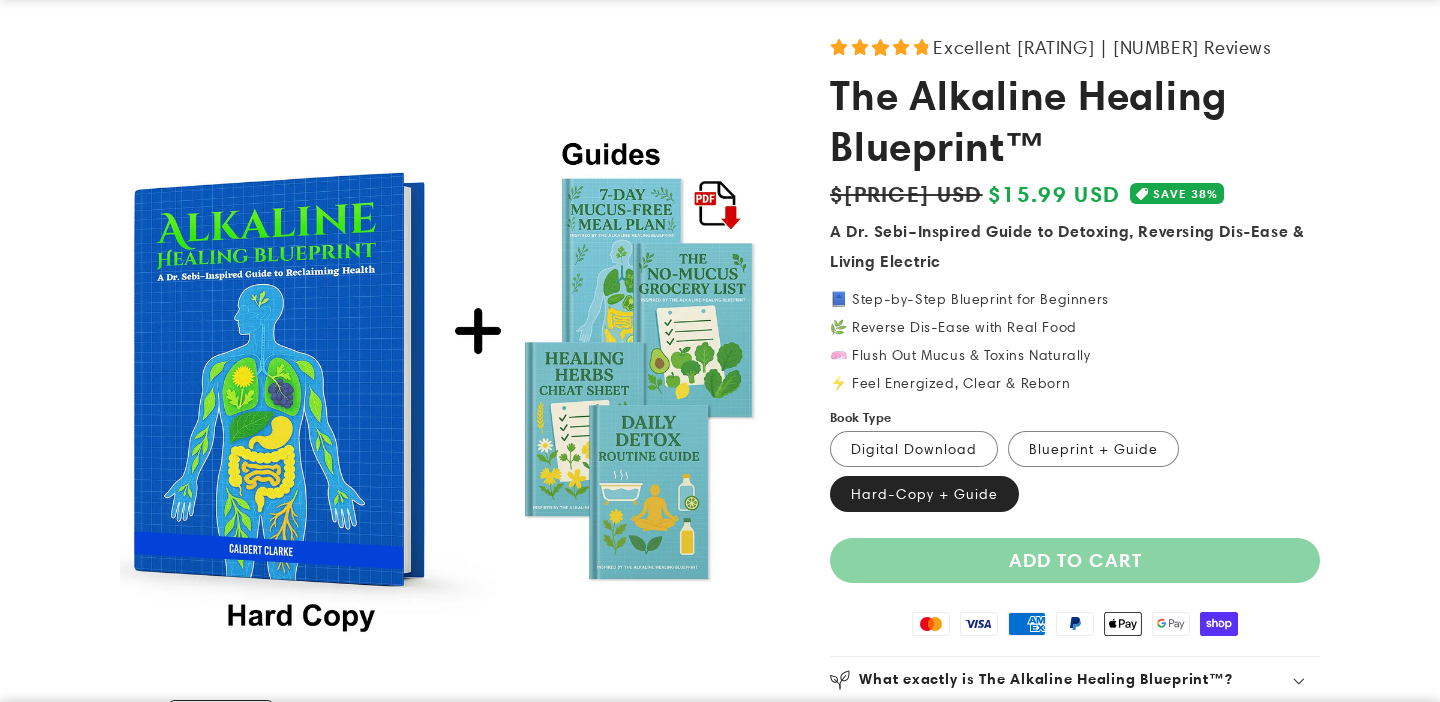 scroll, scrollTop: 0, scrollLeft: 0, axis: both 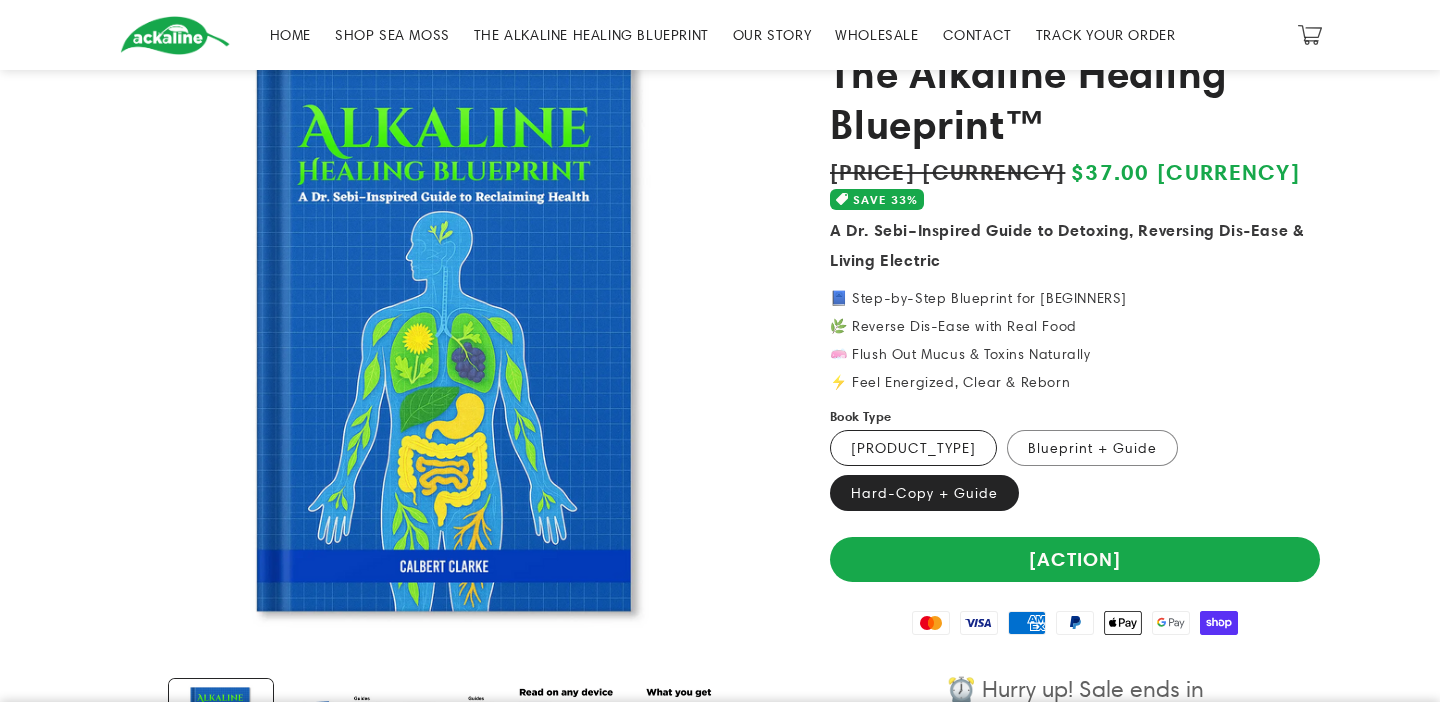 click on "Digital Download Variant sold out or unavailable" at bounding box center (913, 448) 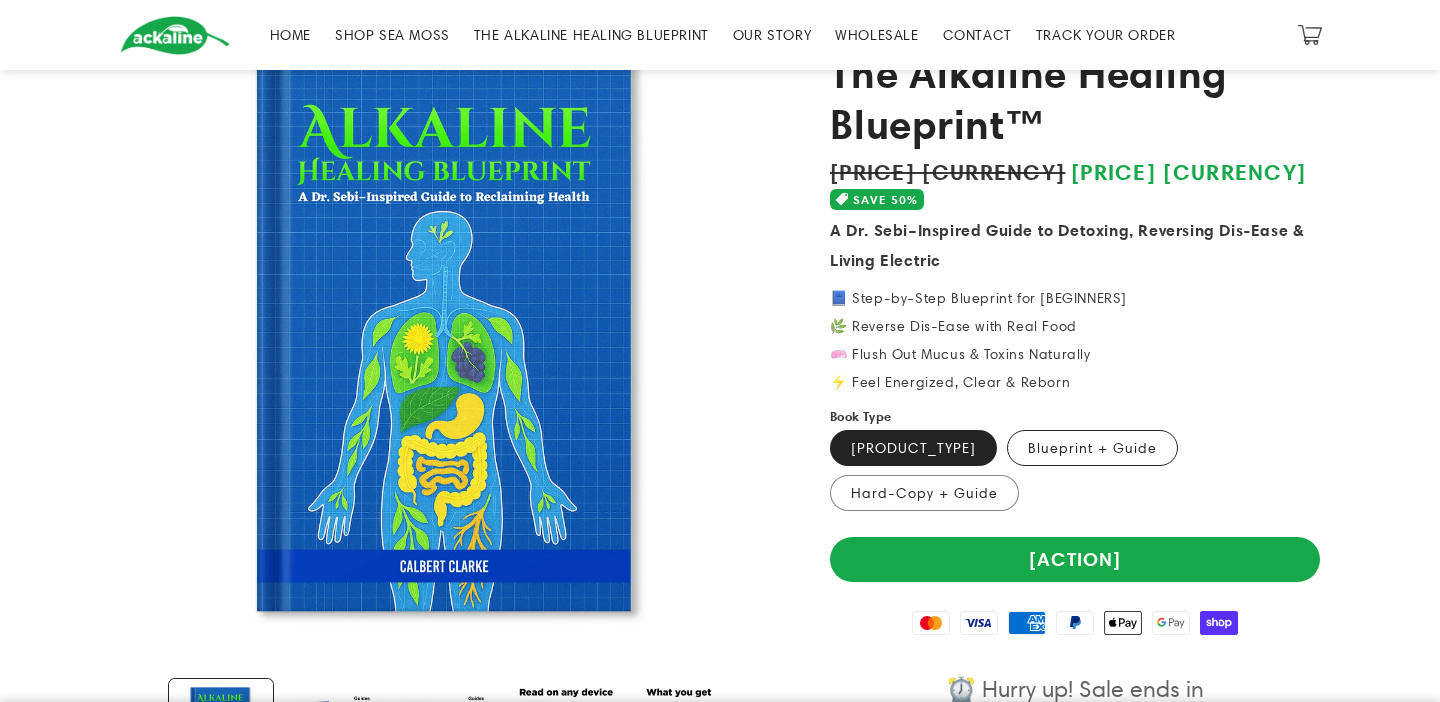 click on "Blueprint + Guide Variant sold out or unavailable" at bounding box center [1092, 448] 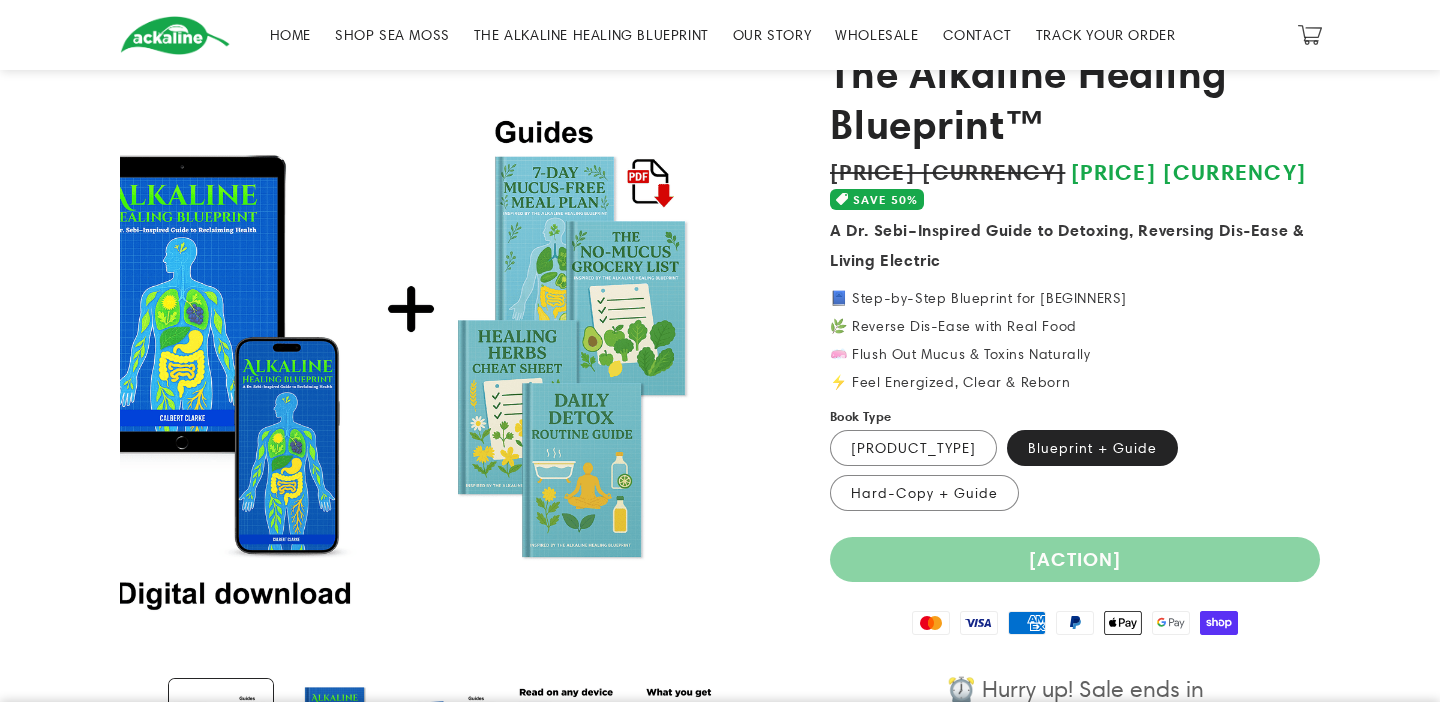 scroll, scrollTop: 0, scrollLeft: 0, axis: both 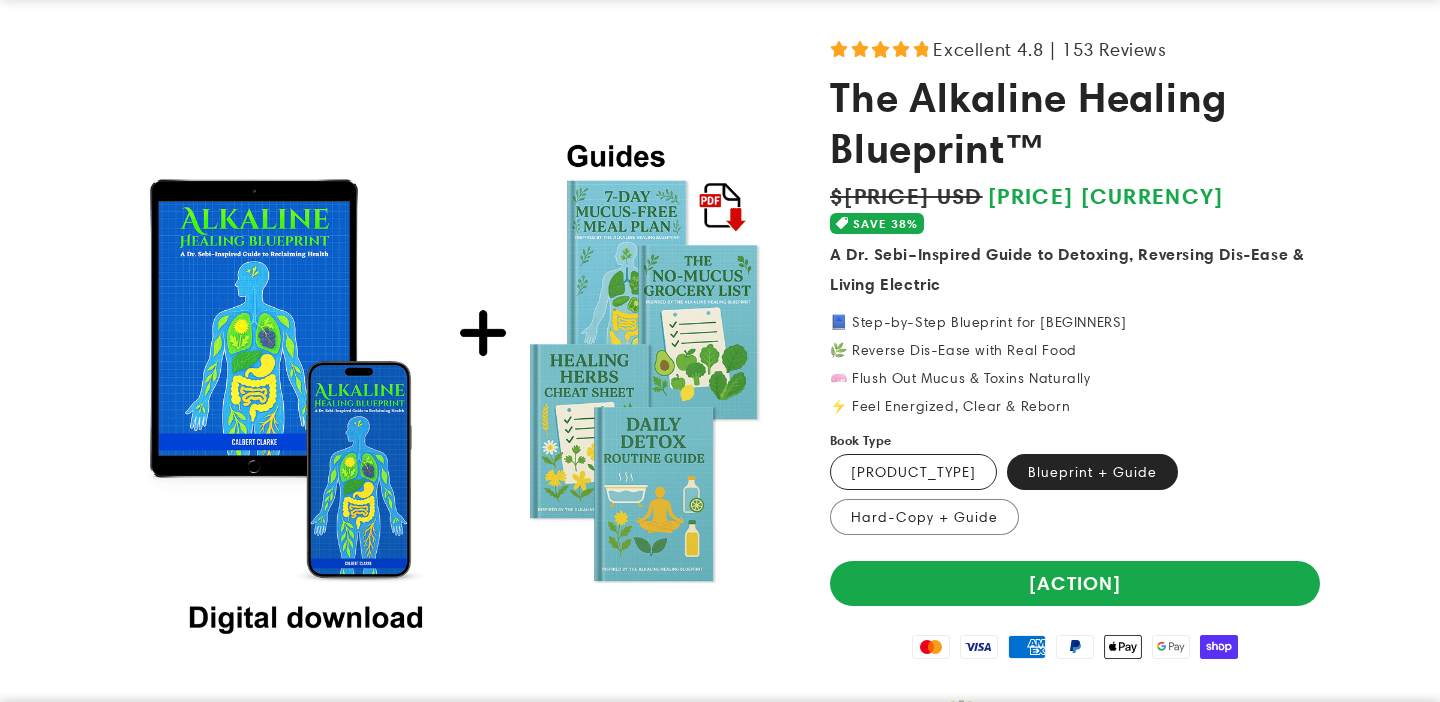 click on "Digital Download Variant sold out or unavailable" at bounding box center [913, 472] 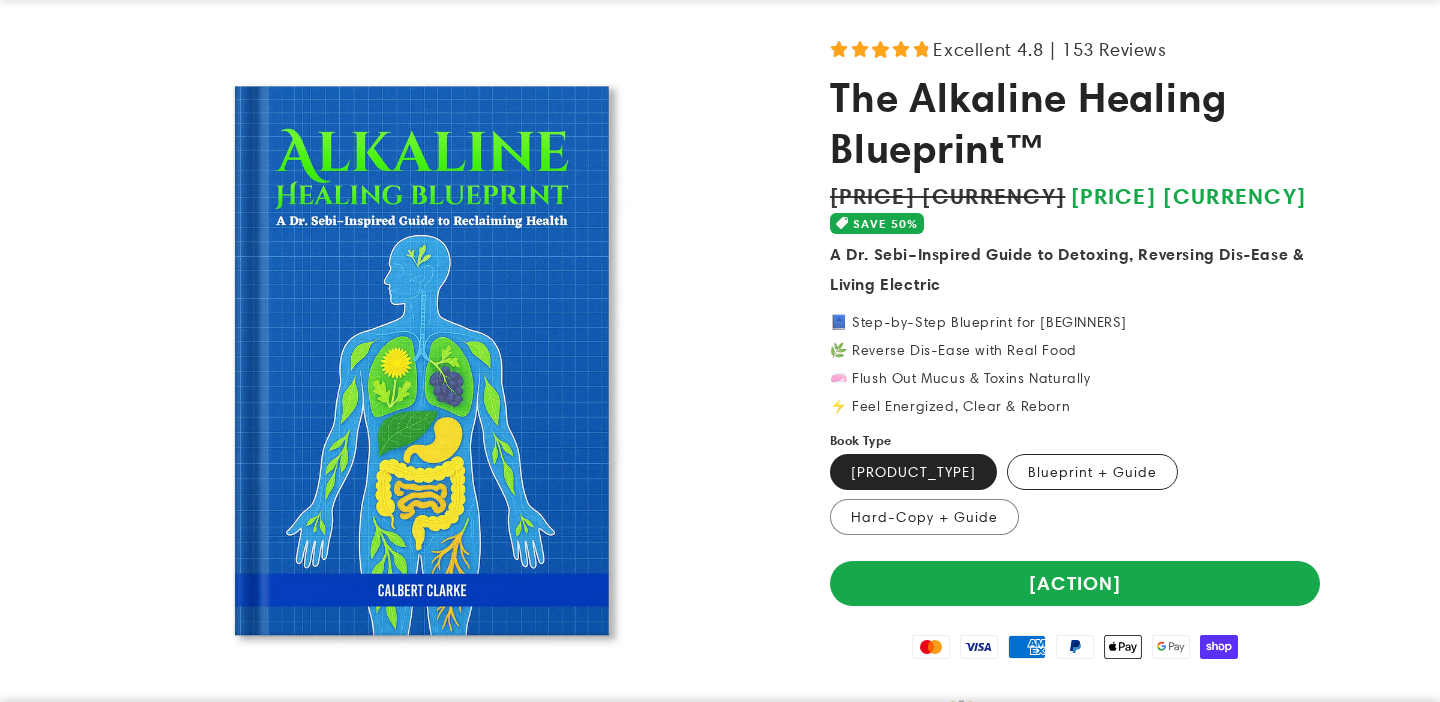 scroll, scrollTop: 0, scrollLeft: 0, axis: both 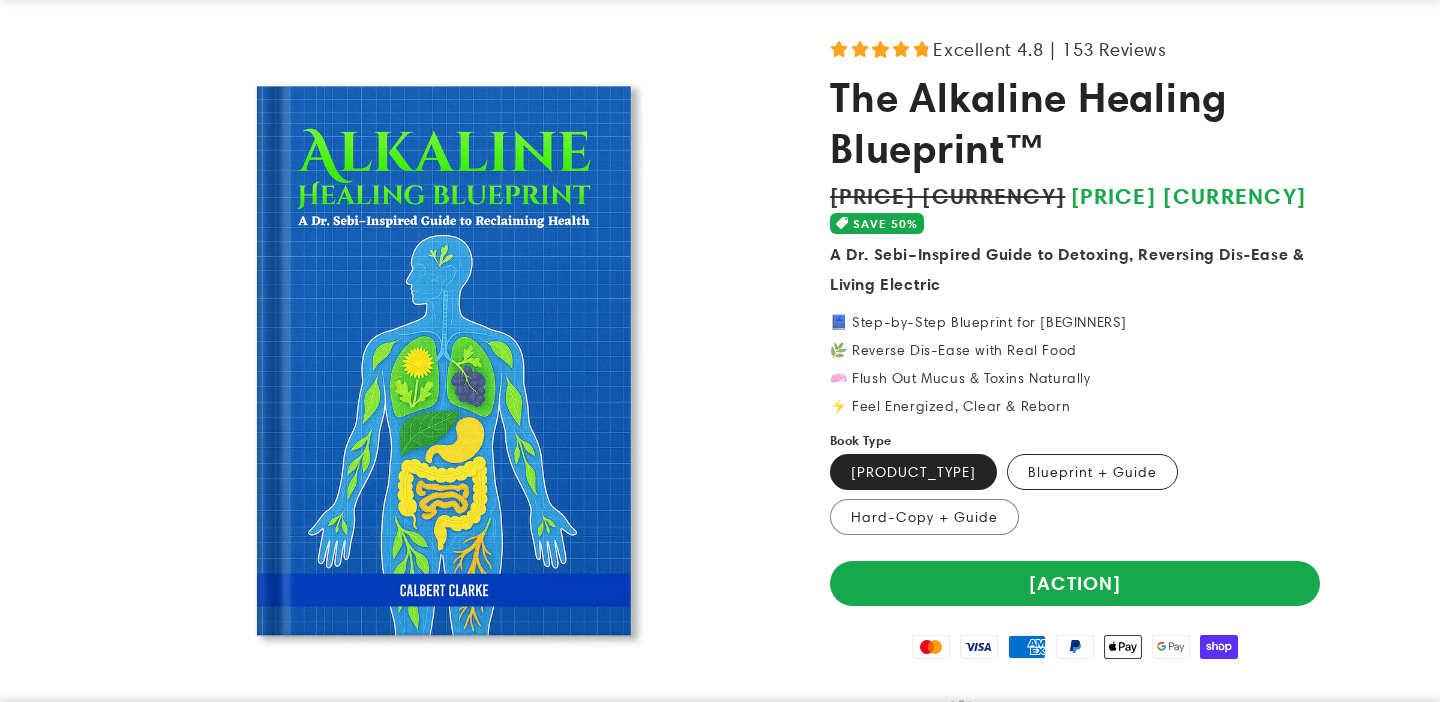 click on "Blueprint + Guide Variant sold out or unavailable" at bounding box center (1092, 472) 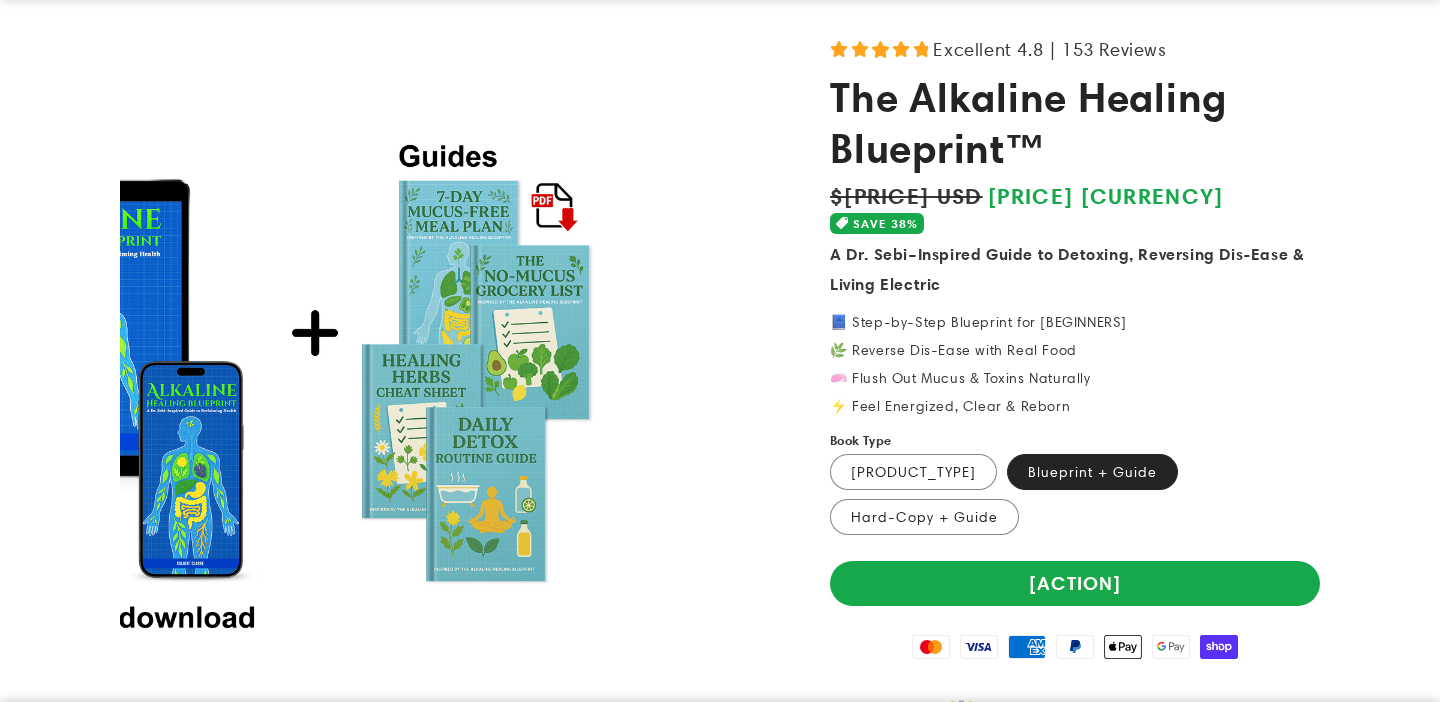 scroll, scrollTop: 0, scrollLeft: 0, axis: both 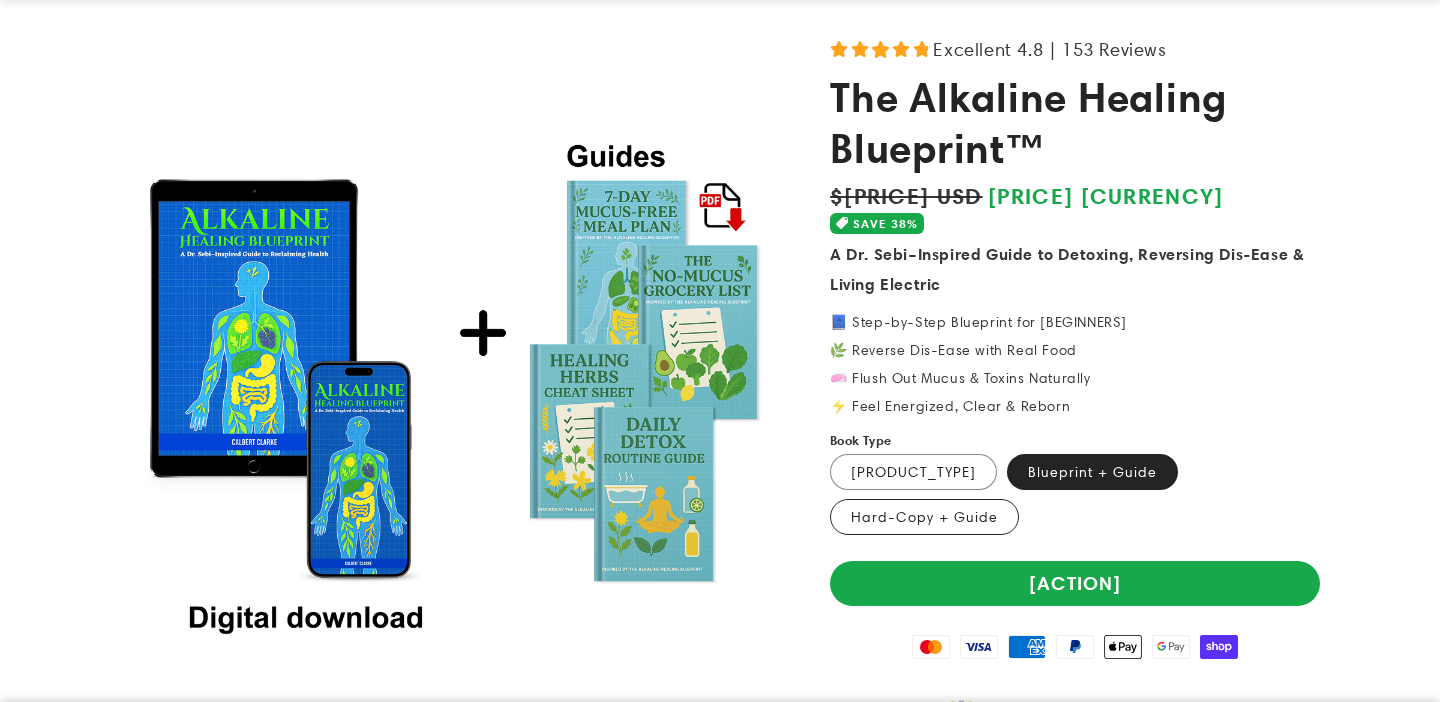 click on "Hard-Copy + Guide Variant sold out or unavailable" at bounding box center (924, 517) 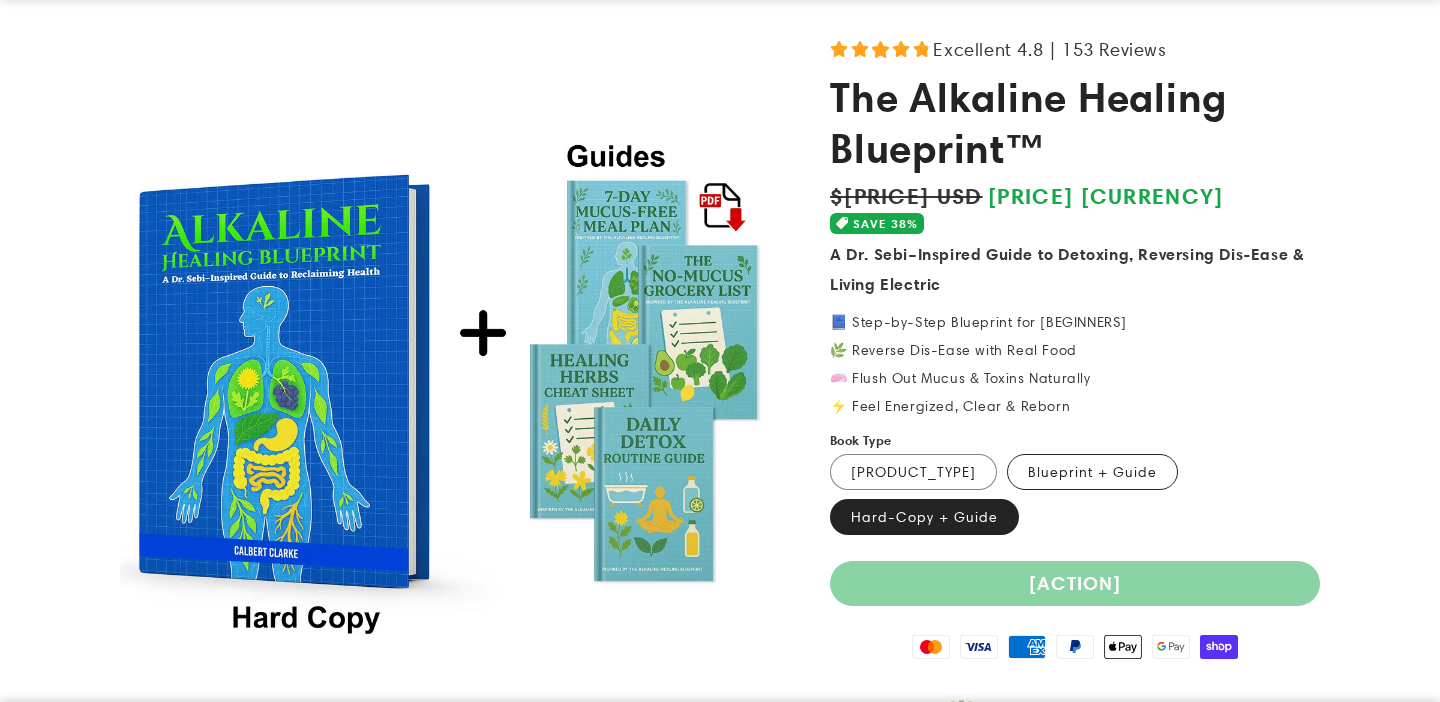 scroll, scrollTop: 0, scrollLeft: 0, axis: both 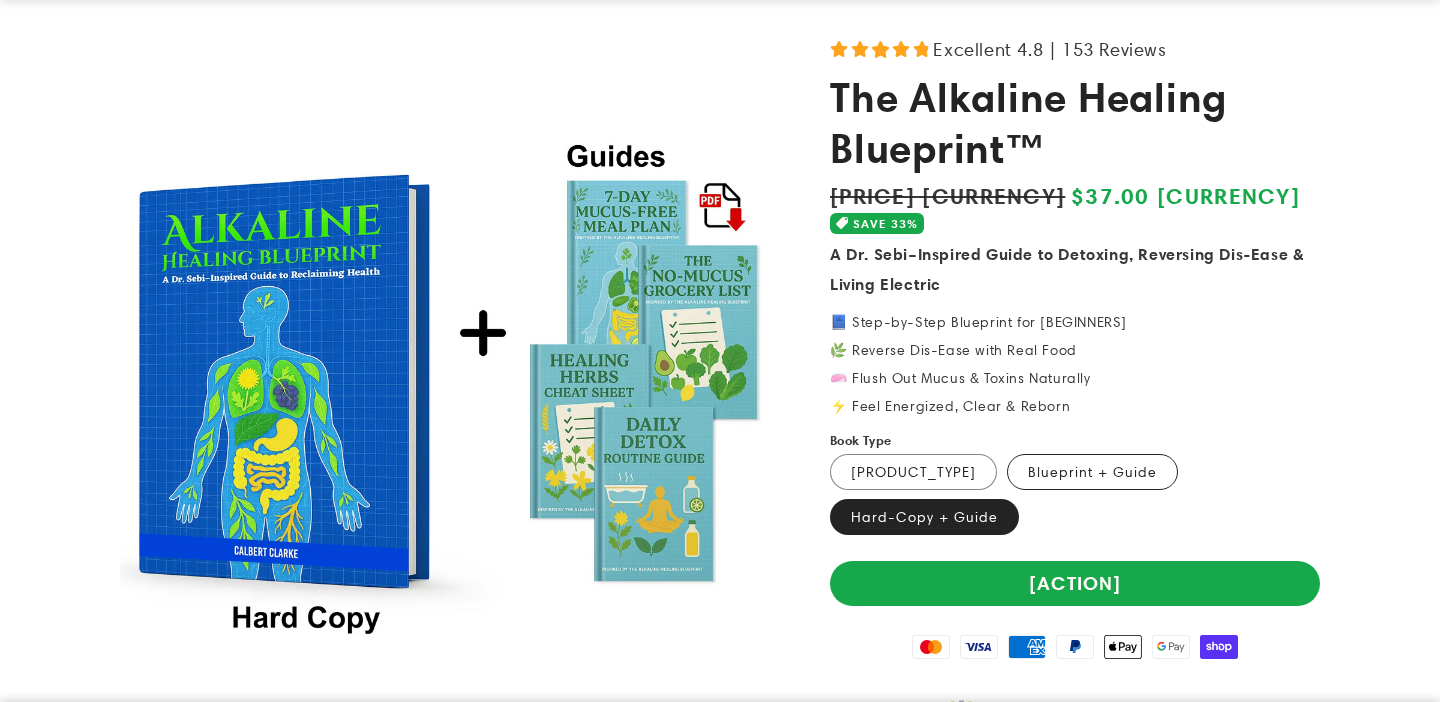 click on "Blueprint + Guide Variant sold out or unavailable" at bounding box center (1092, 472) 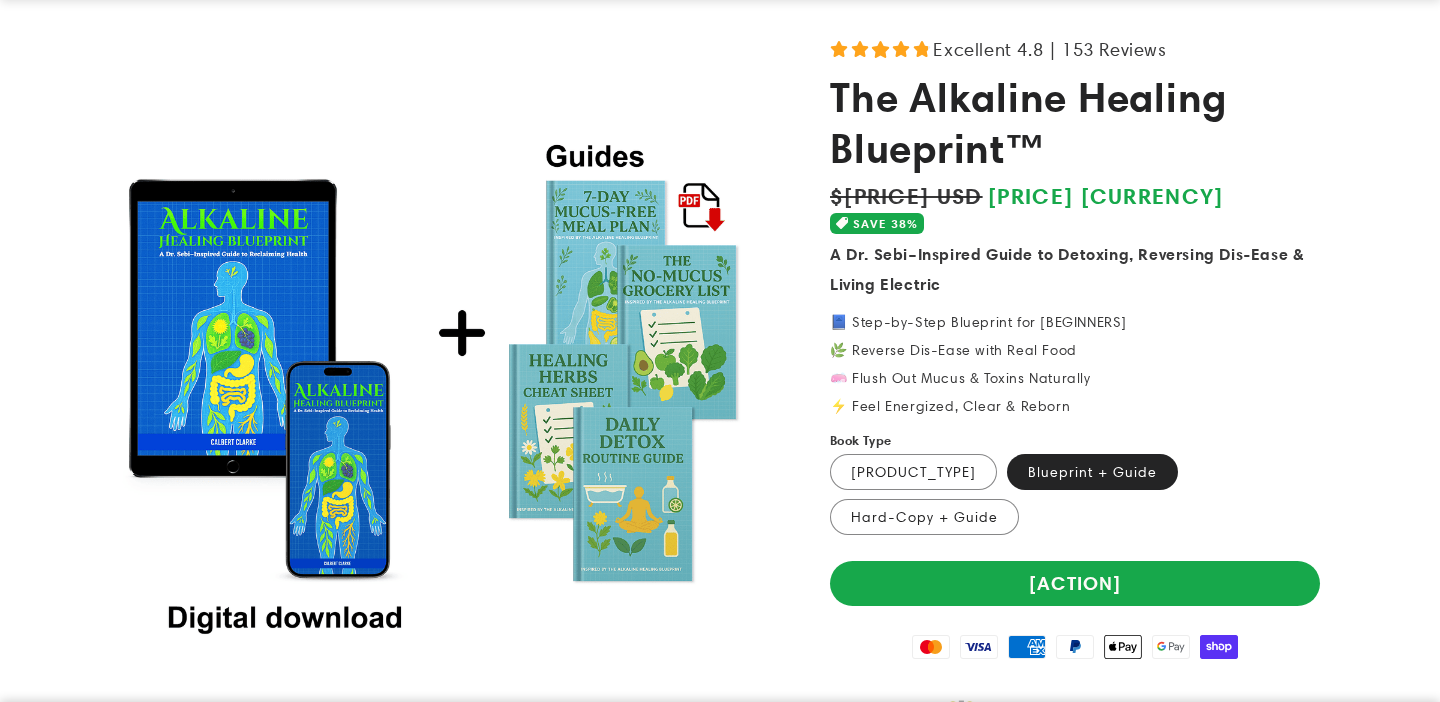 scroll, scrollTop: 0, scrollLeft: 0, axis: both 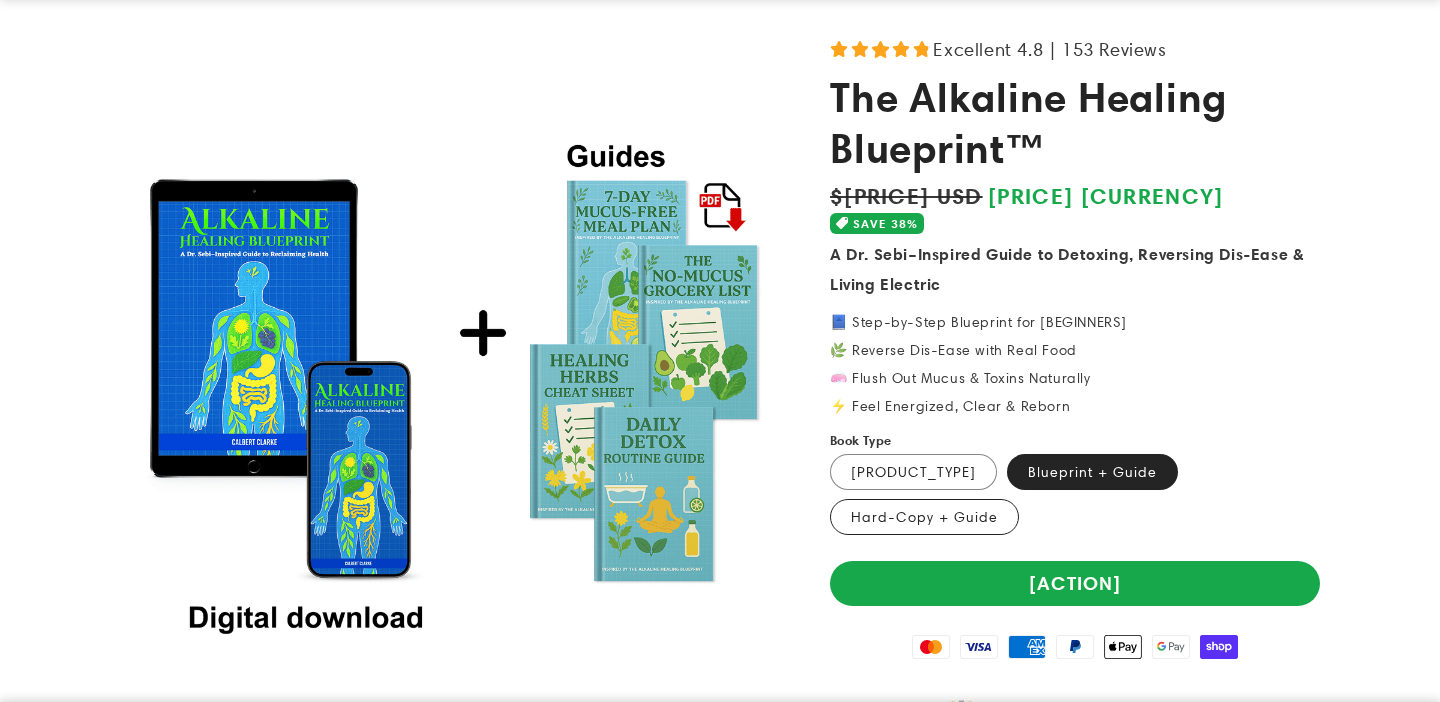 click on "Hard-Copy + Guide Variant sold out or unavailable" at bounding box center [924, 517] 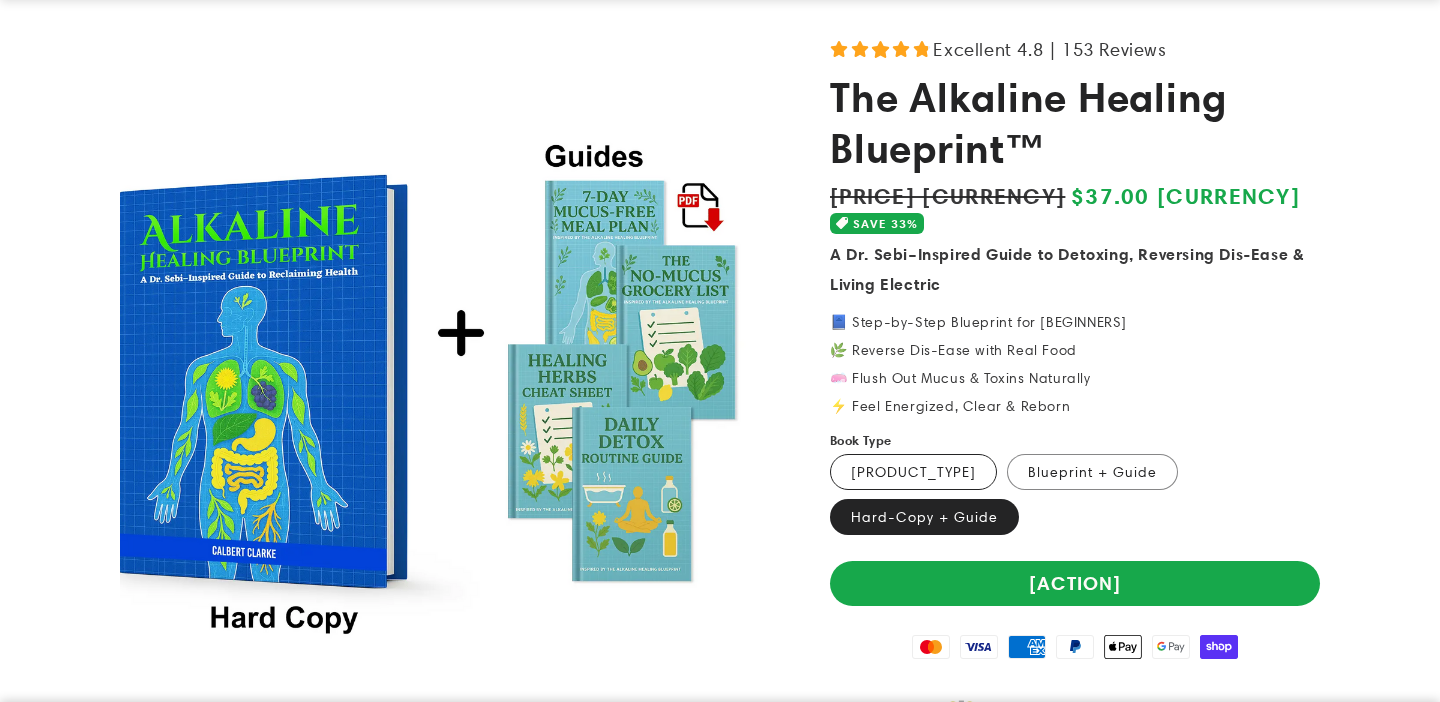 scroll, scrollTop: 0, scrollLeft: 0, axis: both 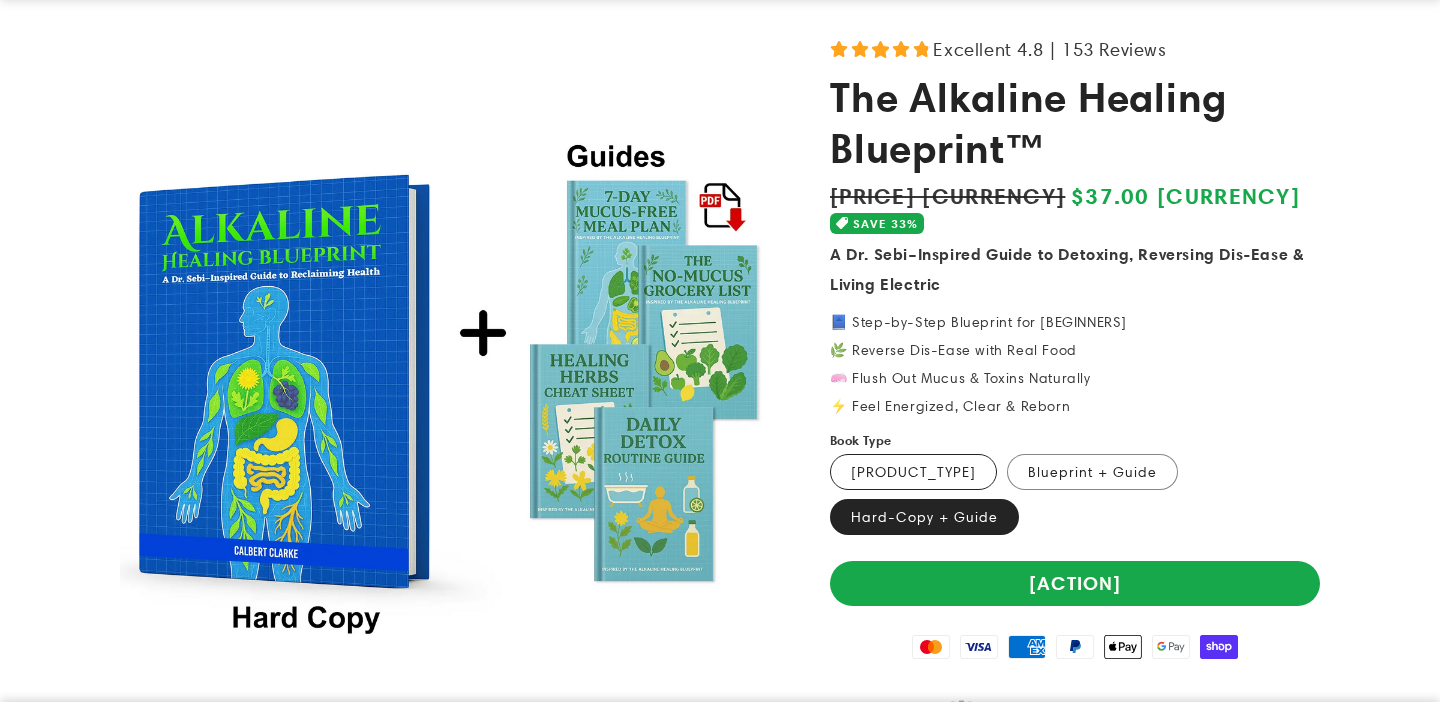 click on "Digital Download Variant sold out or unavailable" at bounding box center [913, 472] 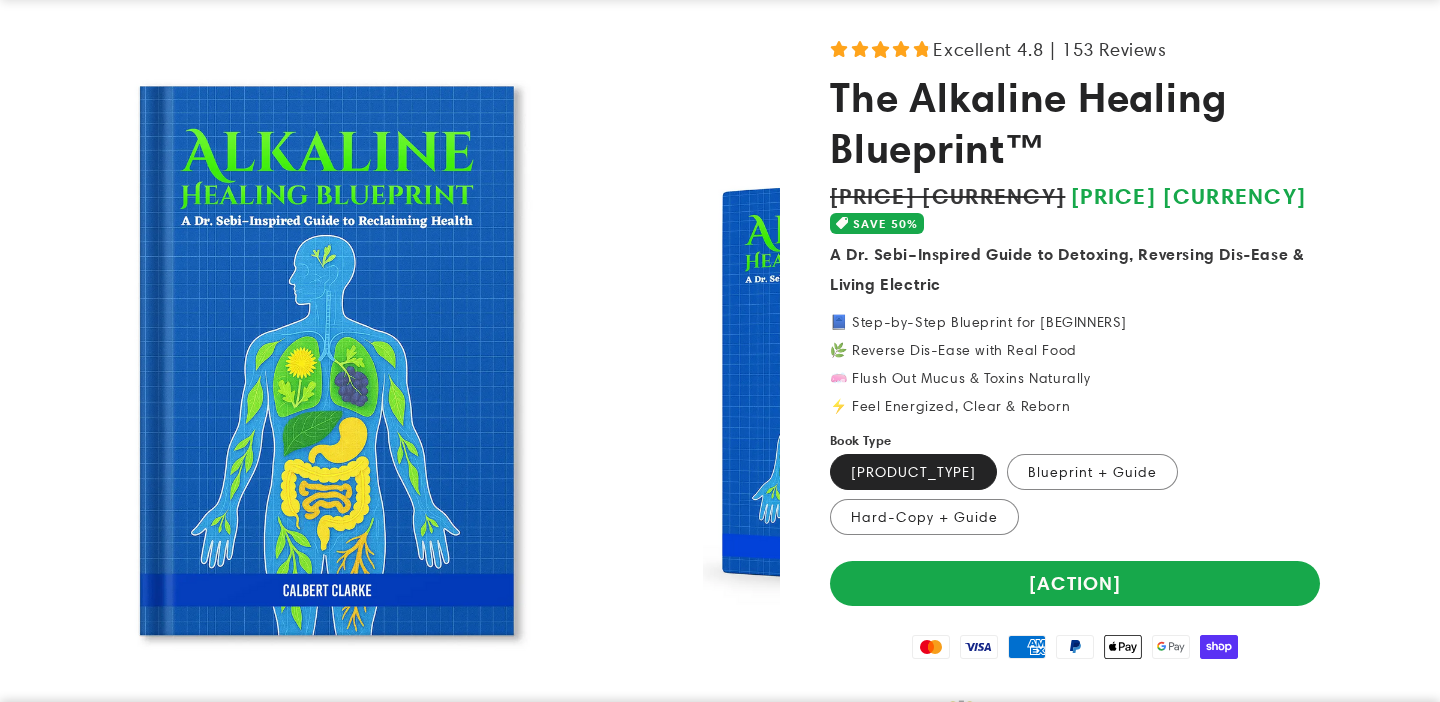 scroll, scrollTop: 0, scrollLeft: 0, axis: both 